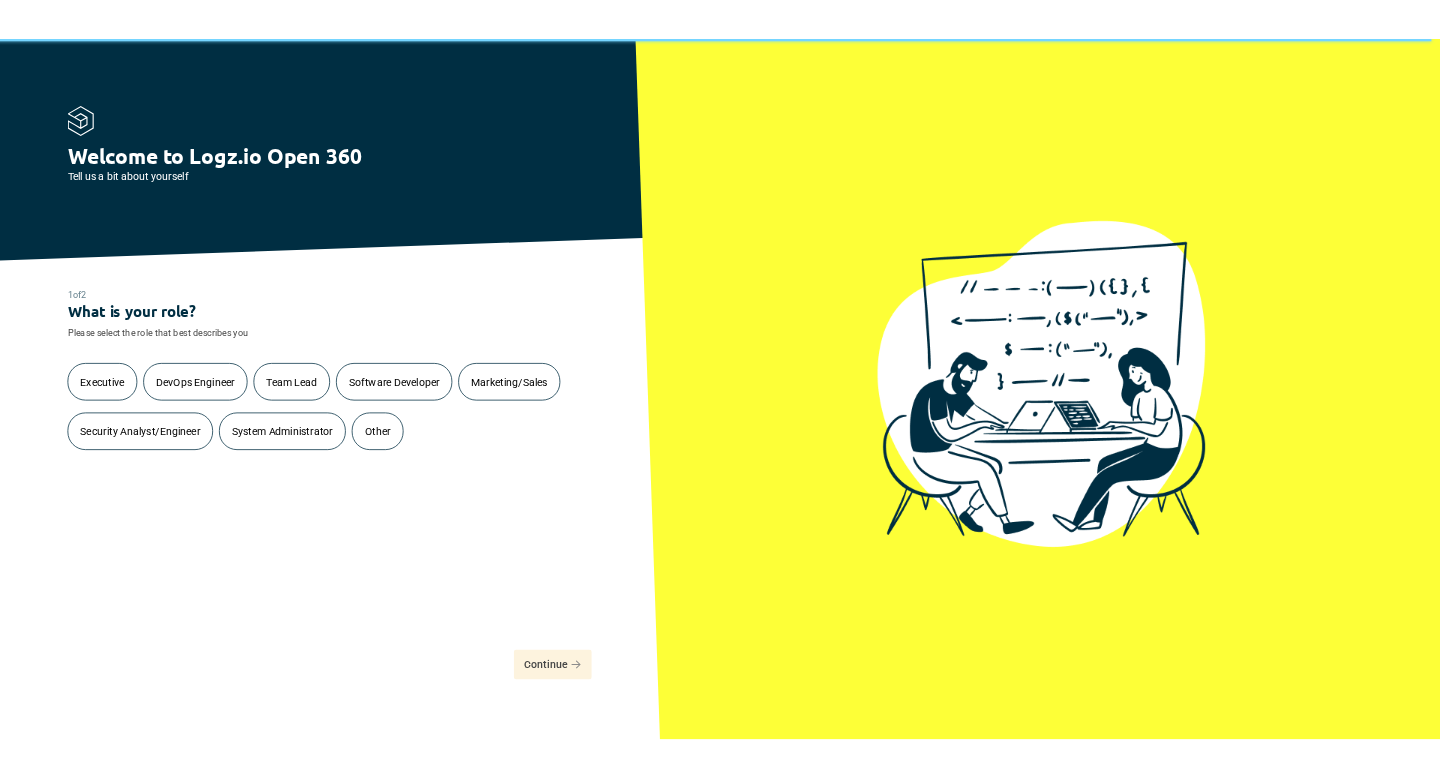 scroll, scrollTop: 0, scrollLeft: 0, axis: both 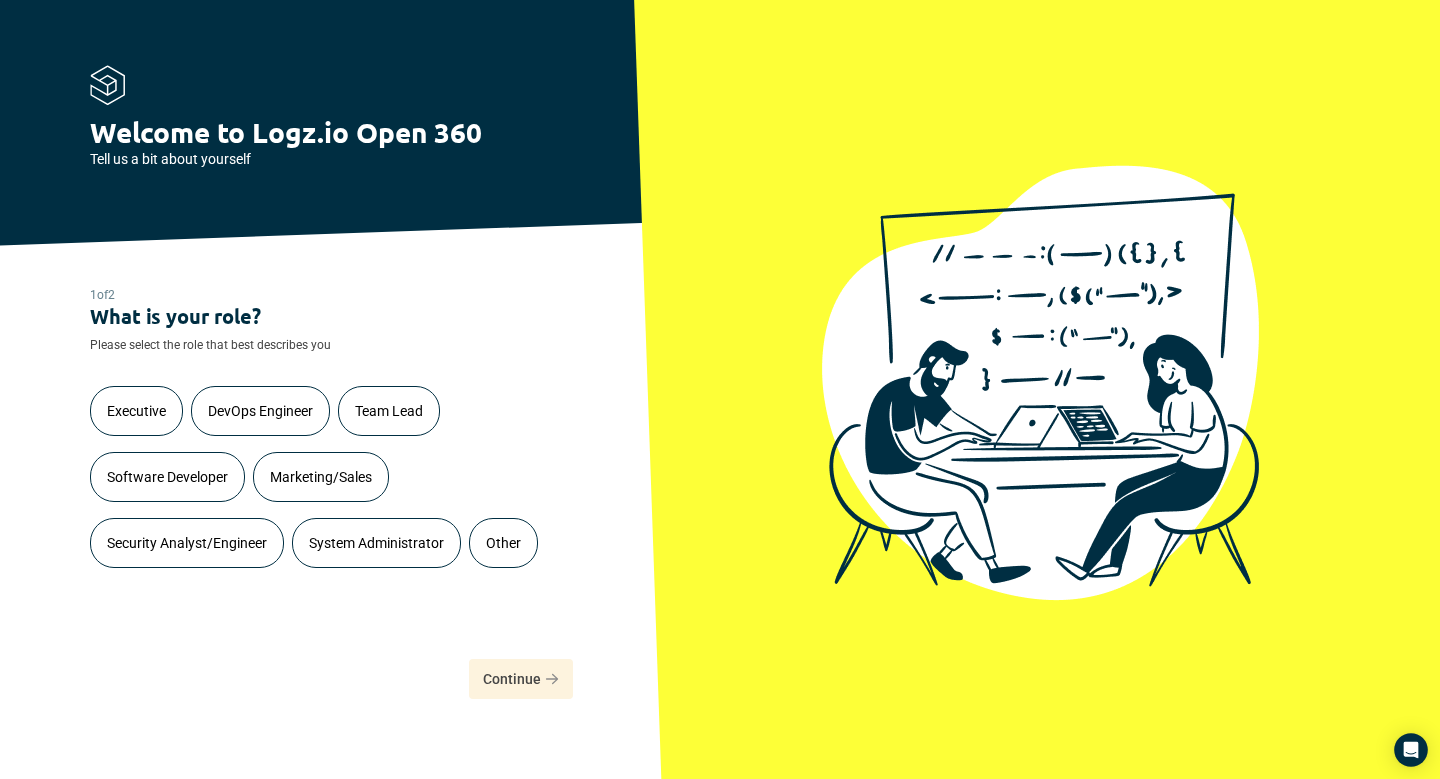 click on "DevOps Engineer" at bounding box center [260, 411] 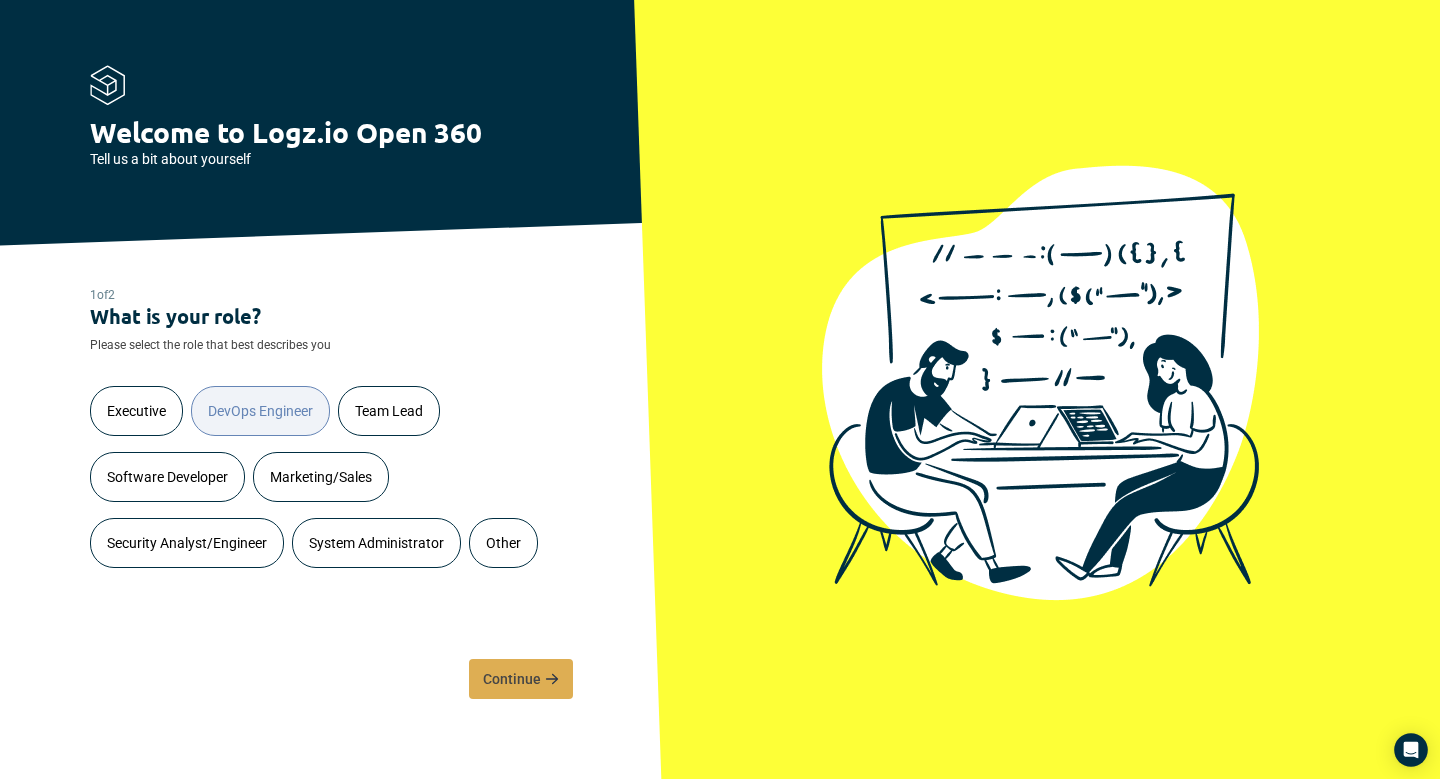 click on "Continue" at bounding box center [512, 679] 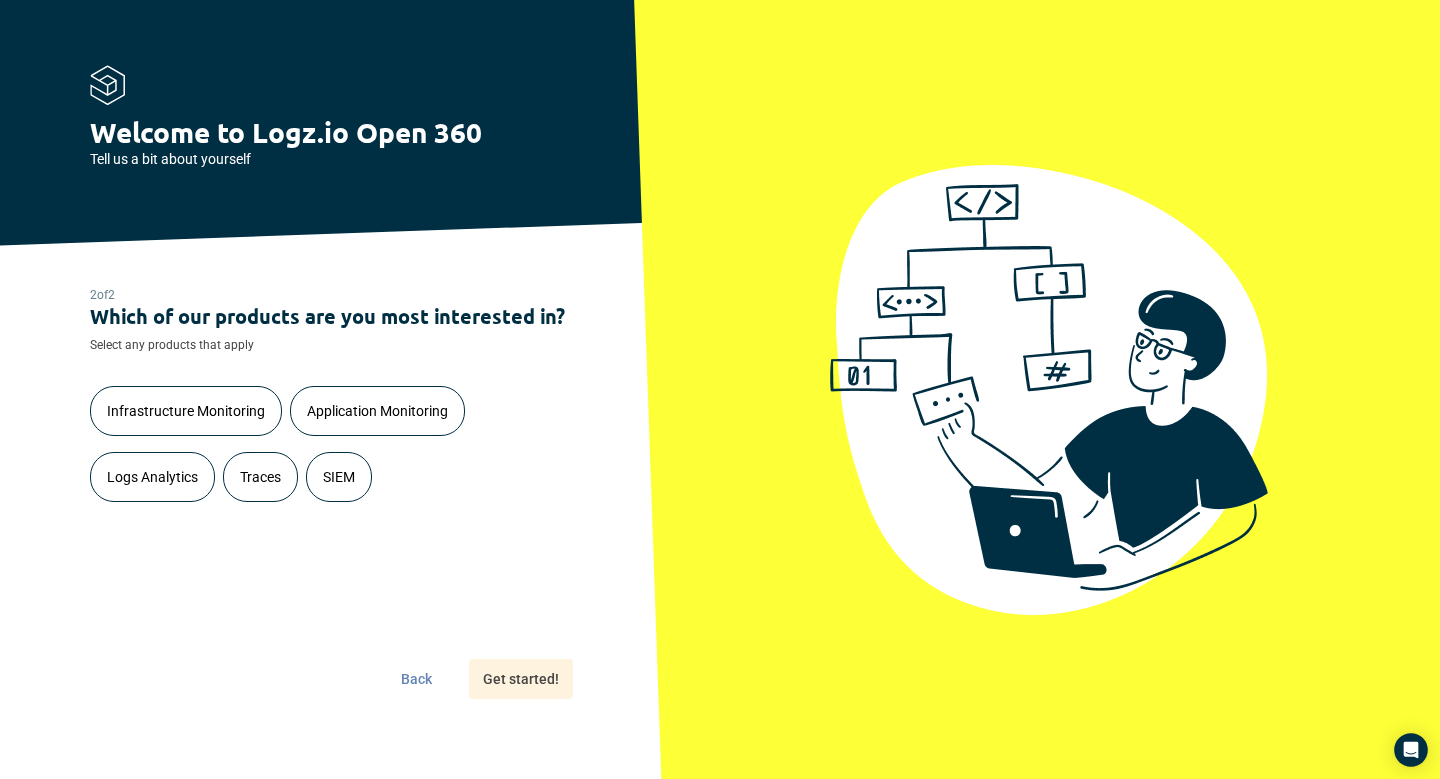 click on "Application Monitoring" at bounding box center (377, 411) 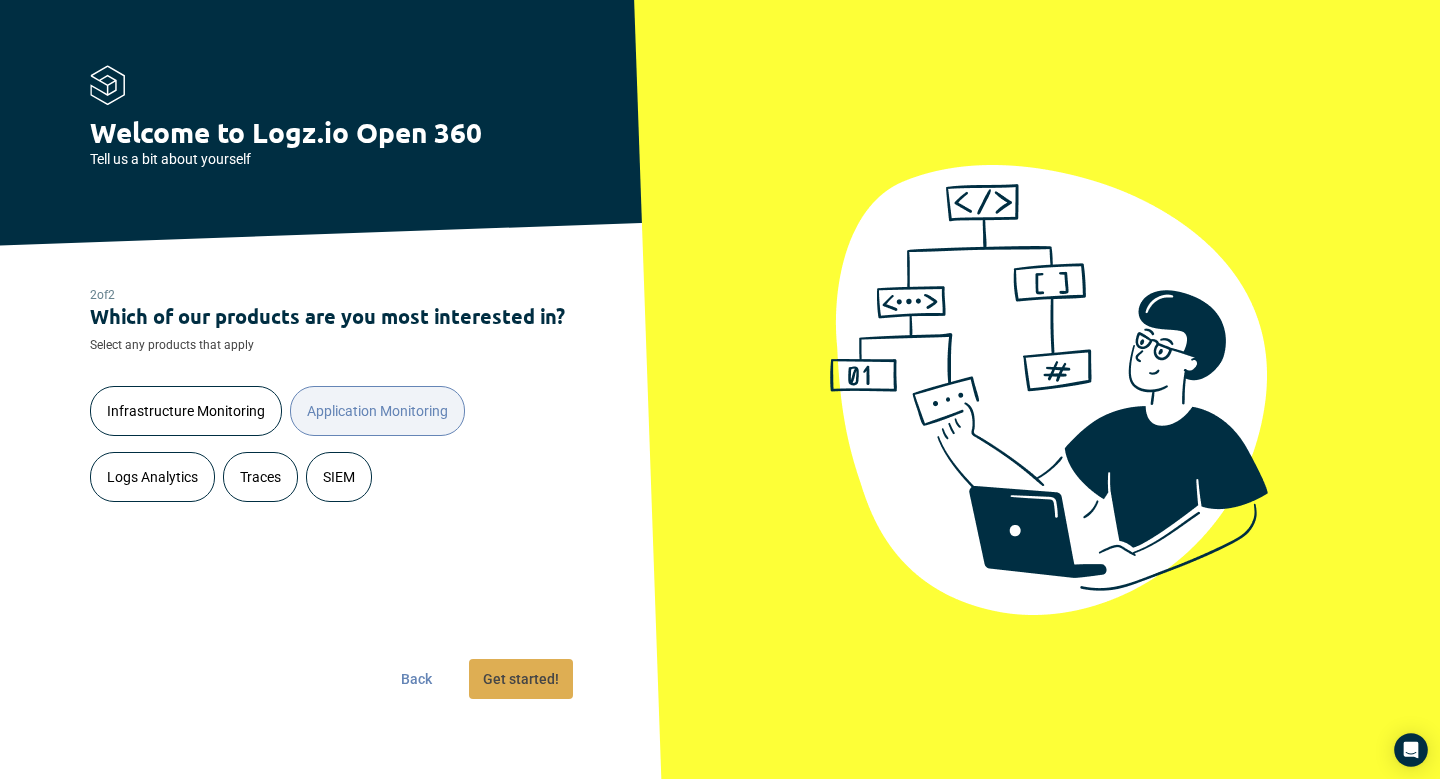click on "Get started!" at bounding box center (521, 679) 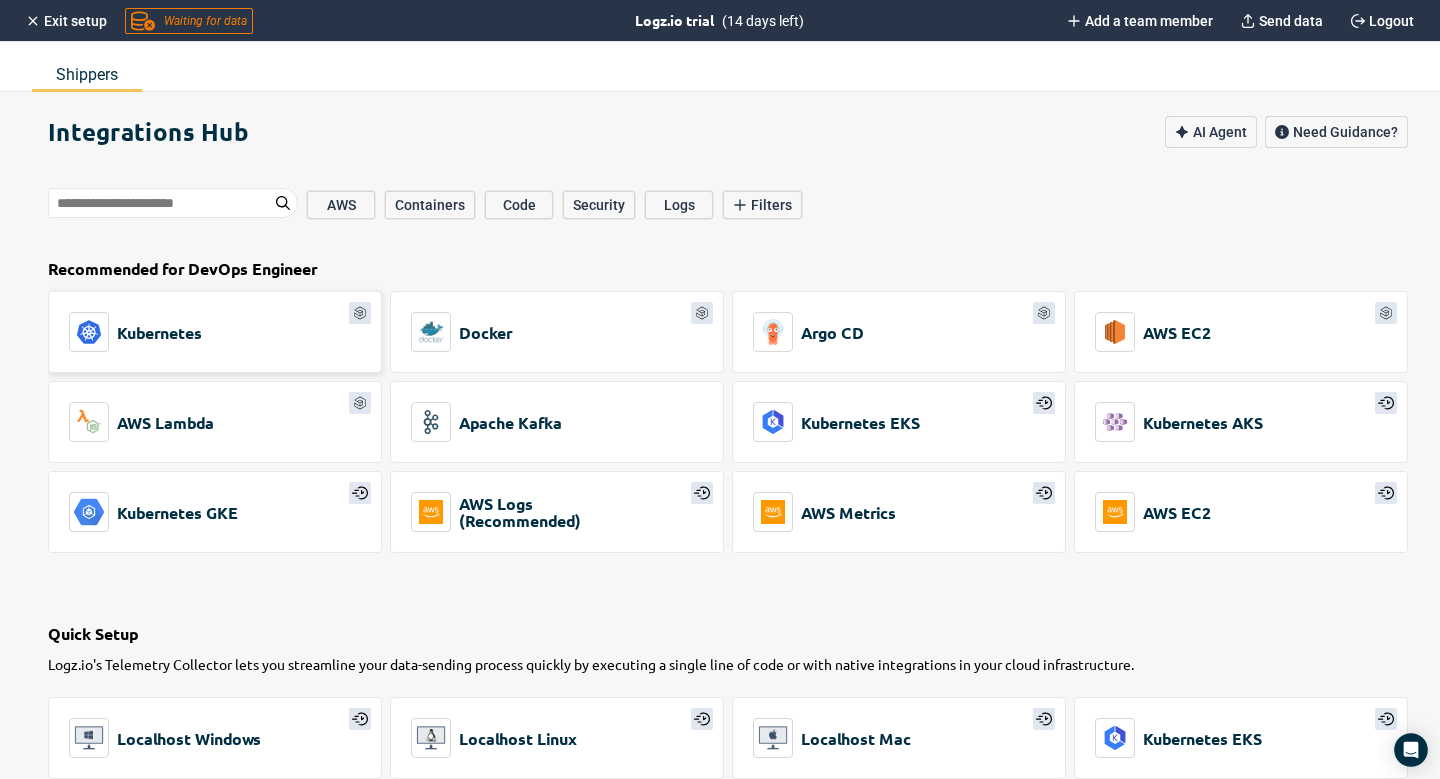click on "Kubernetes" at bounding box center (215, 332) 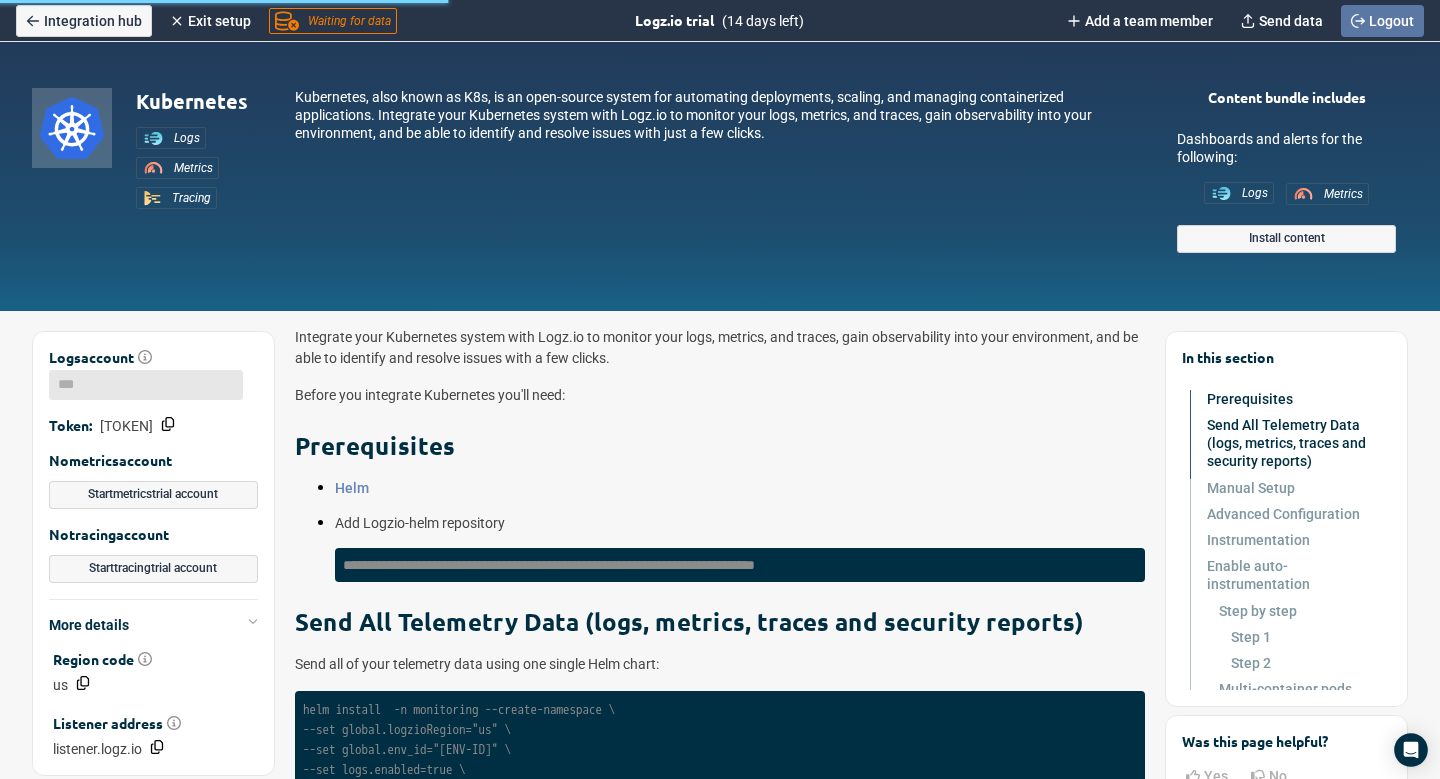 scroll, scrollTop: 0, scrollLeft: 0, axis: both 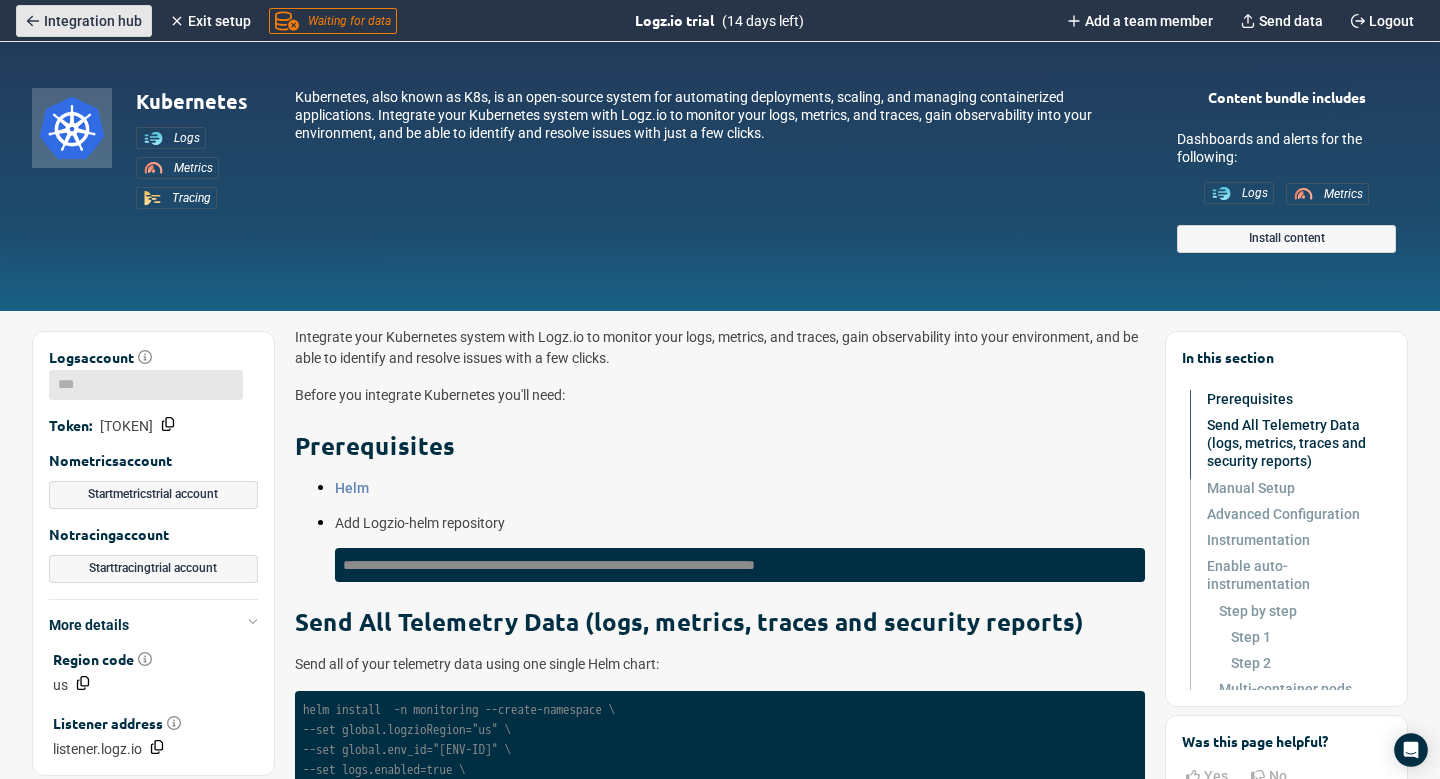 click on "Integration hub" at bounding box center (93, 21) 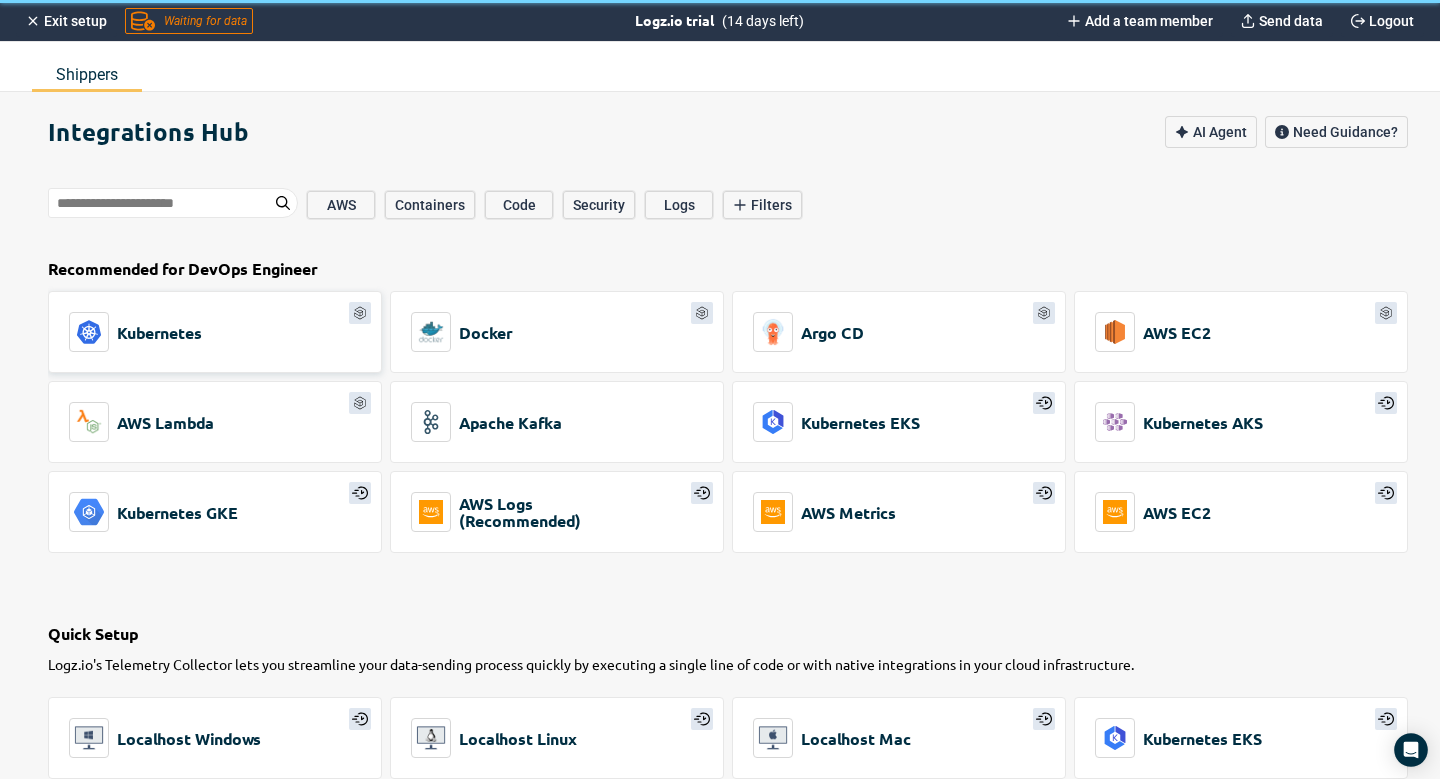 click on "Kubernetes" at bounding box center [215, 332] 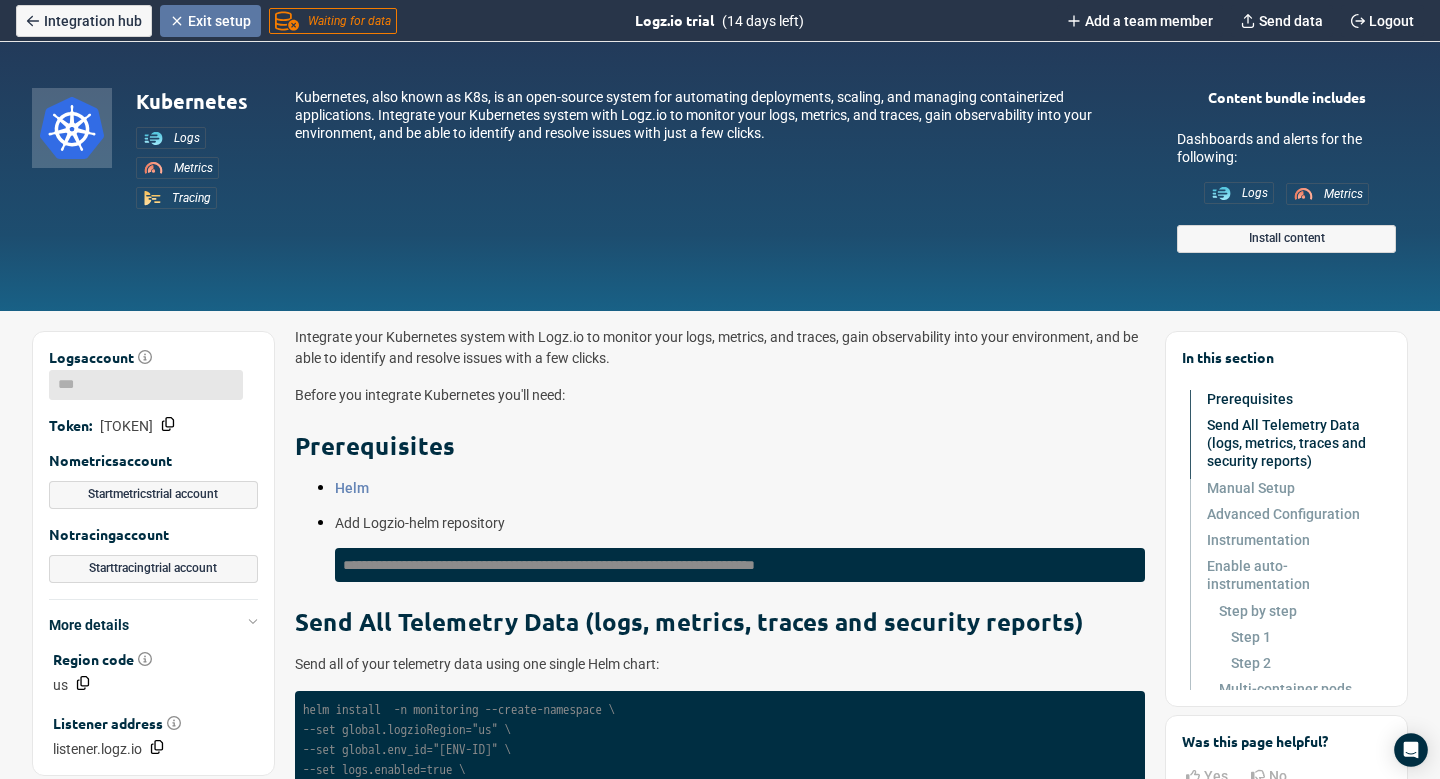scroll, scrollTop: 0, scrollLeft: 0, axis: both 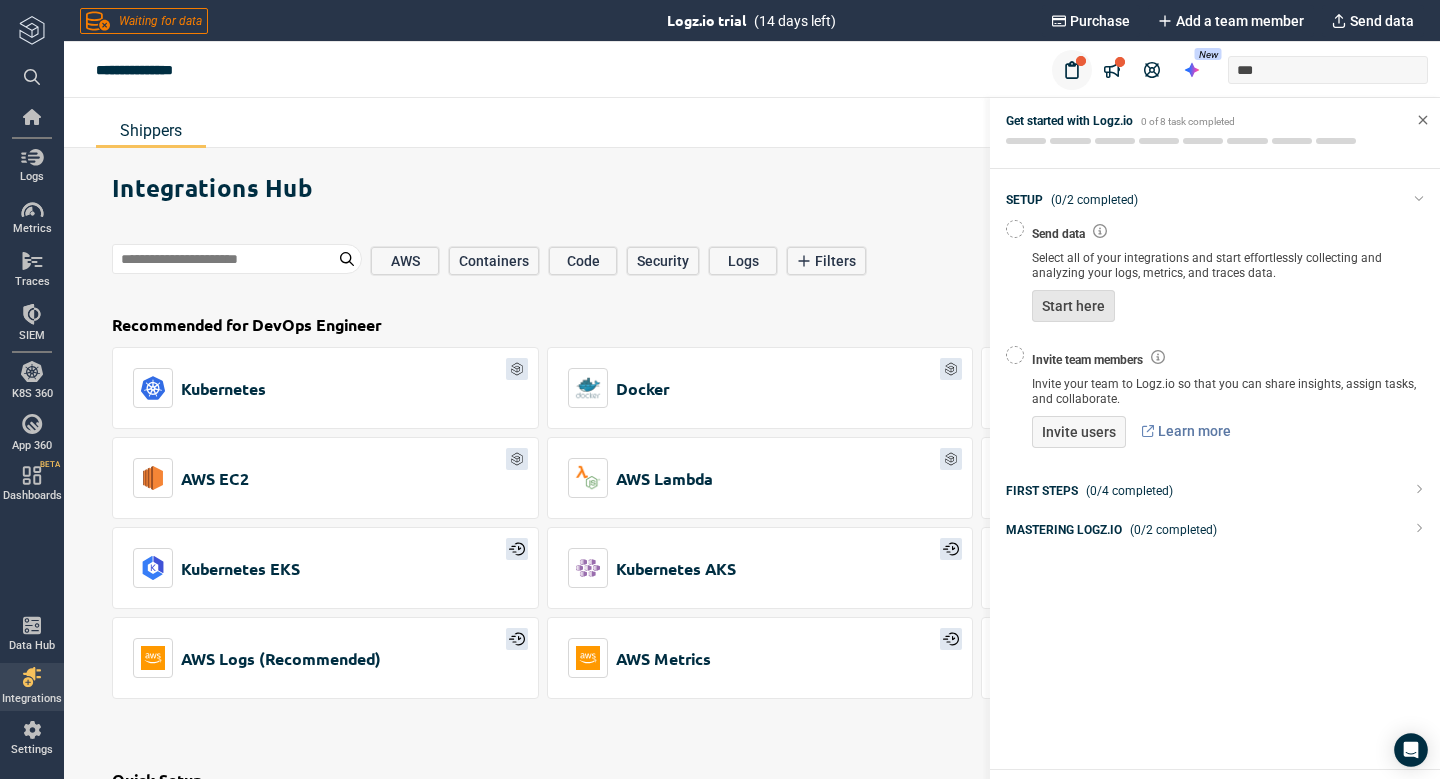 click on "Start here" at bounding box center [1073, 306] 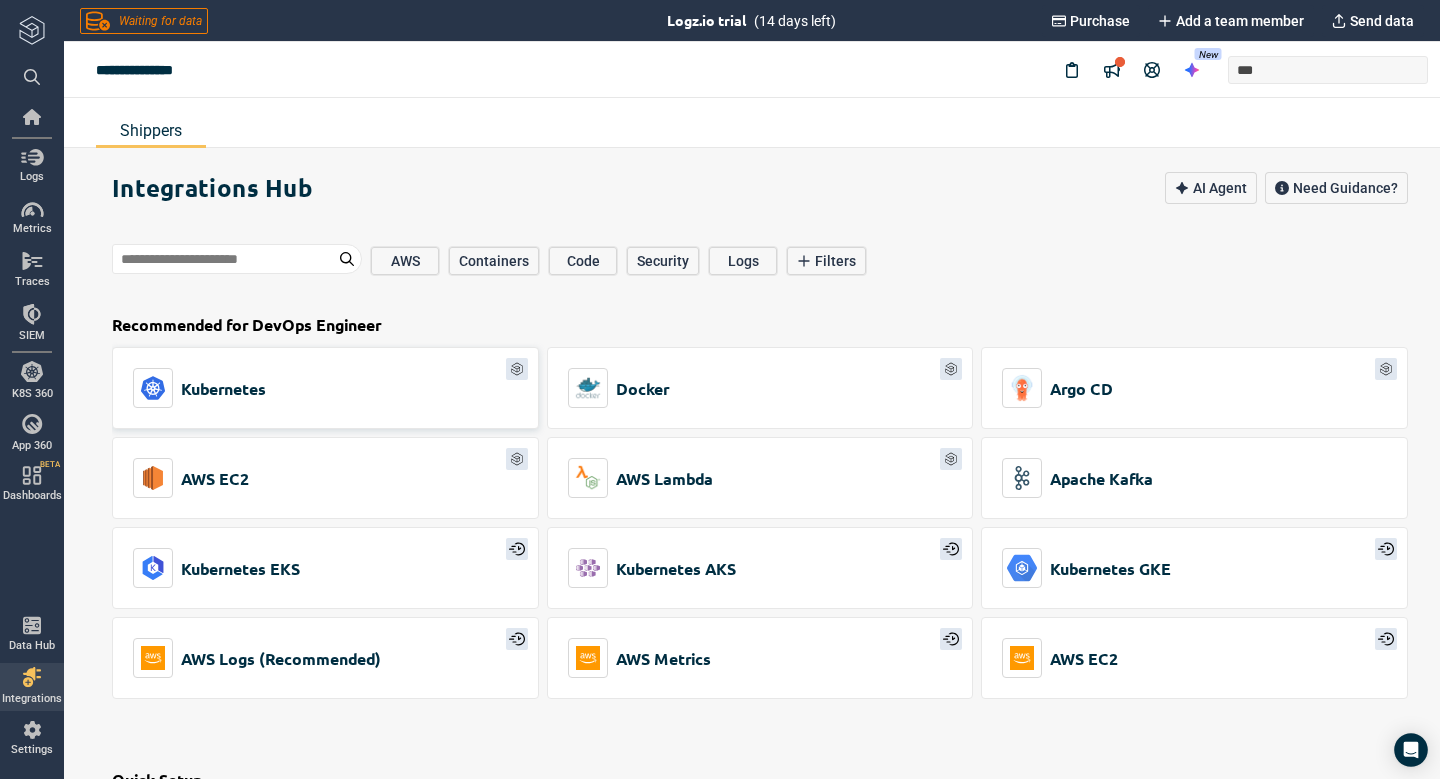 click on "Kubernetes" at bounding box center [325, 388] 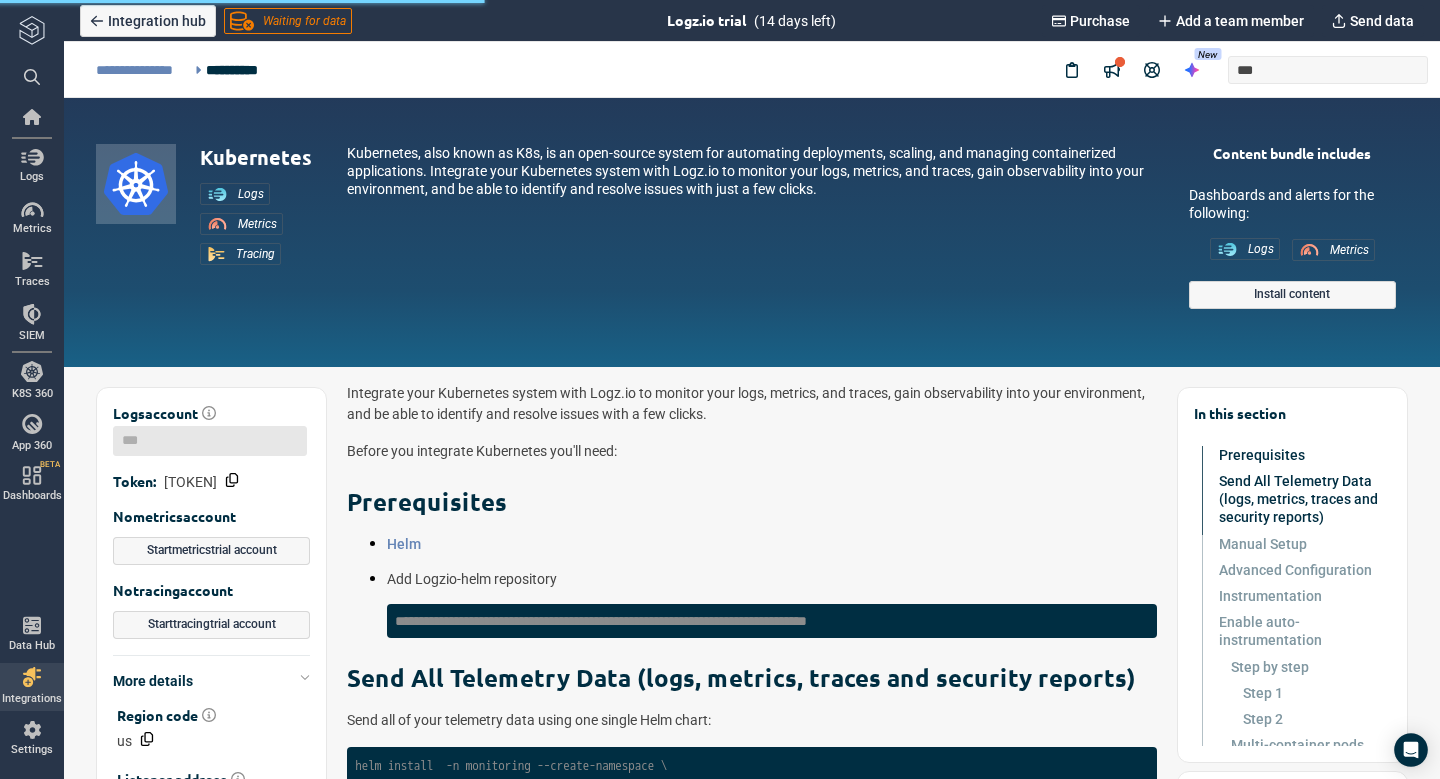 scroll, scrollTop: 0, scrollLeft: 0, axis: both 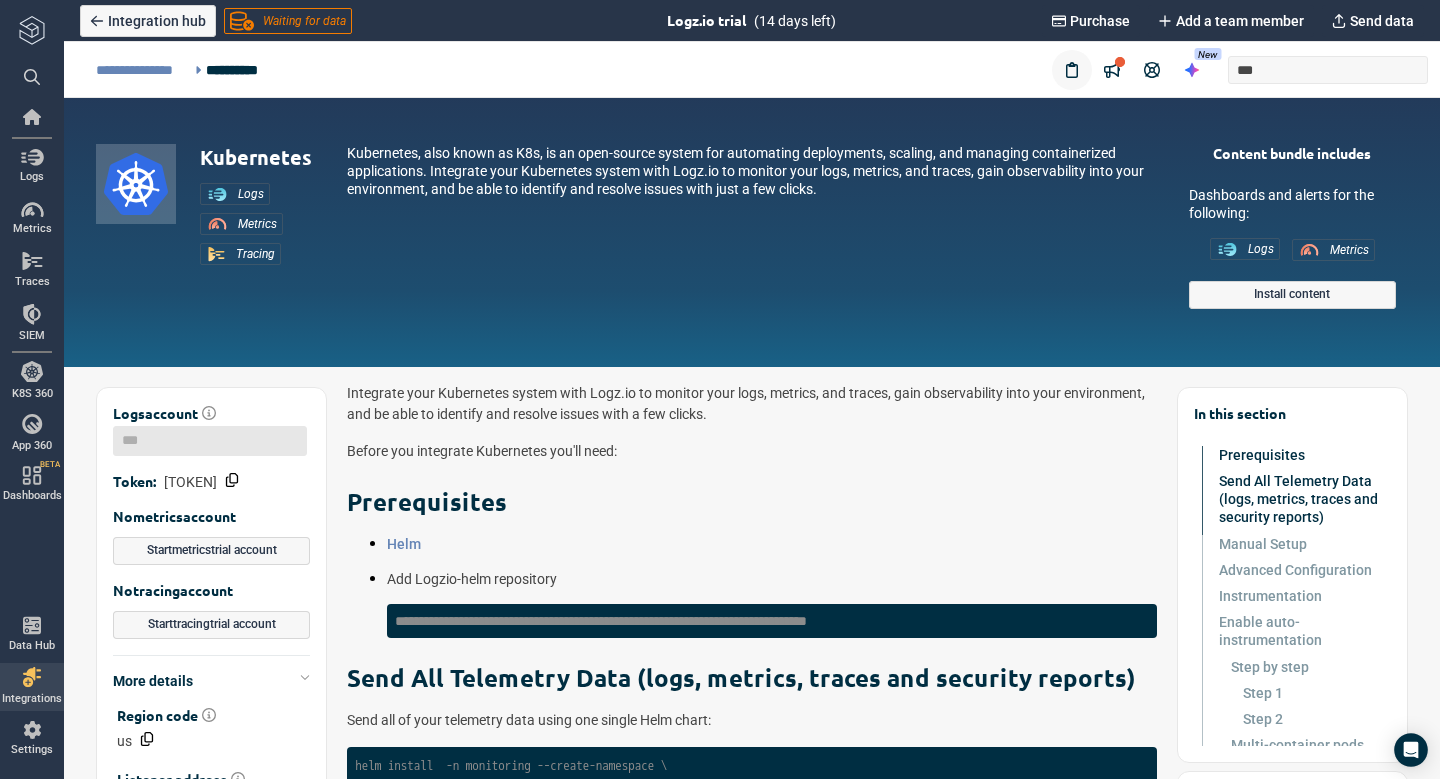 click at bounding box center [1072, 70] 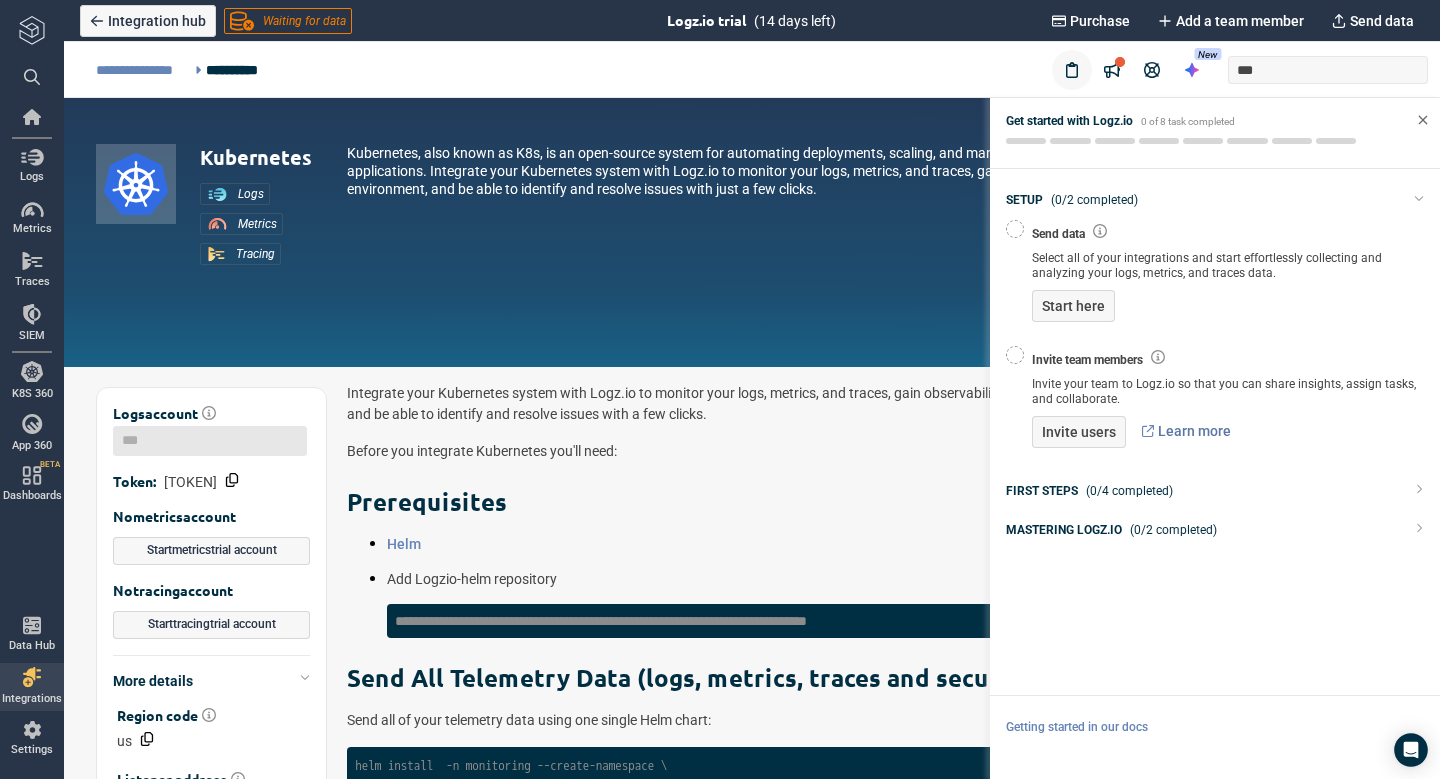 click on "Send data Select all of your integrations and start effortlessly collecting and analyzing your logs, metrics, and traces data. Start here" at bounding box center [1228, 273] 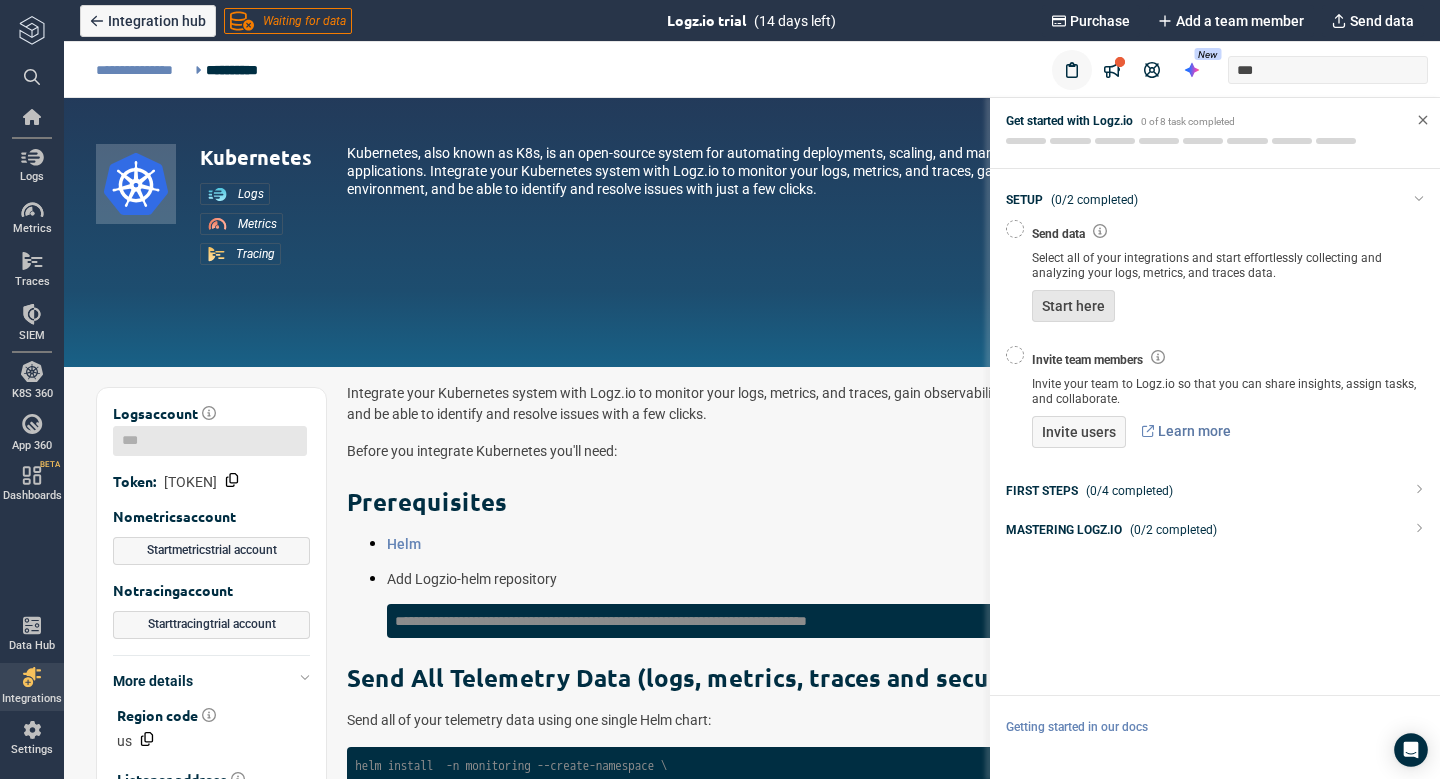 click on "Start here" at bounding box center [1073, 306] 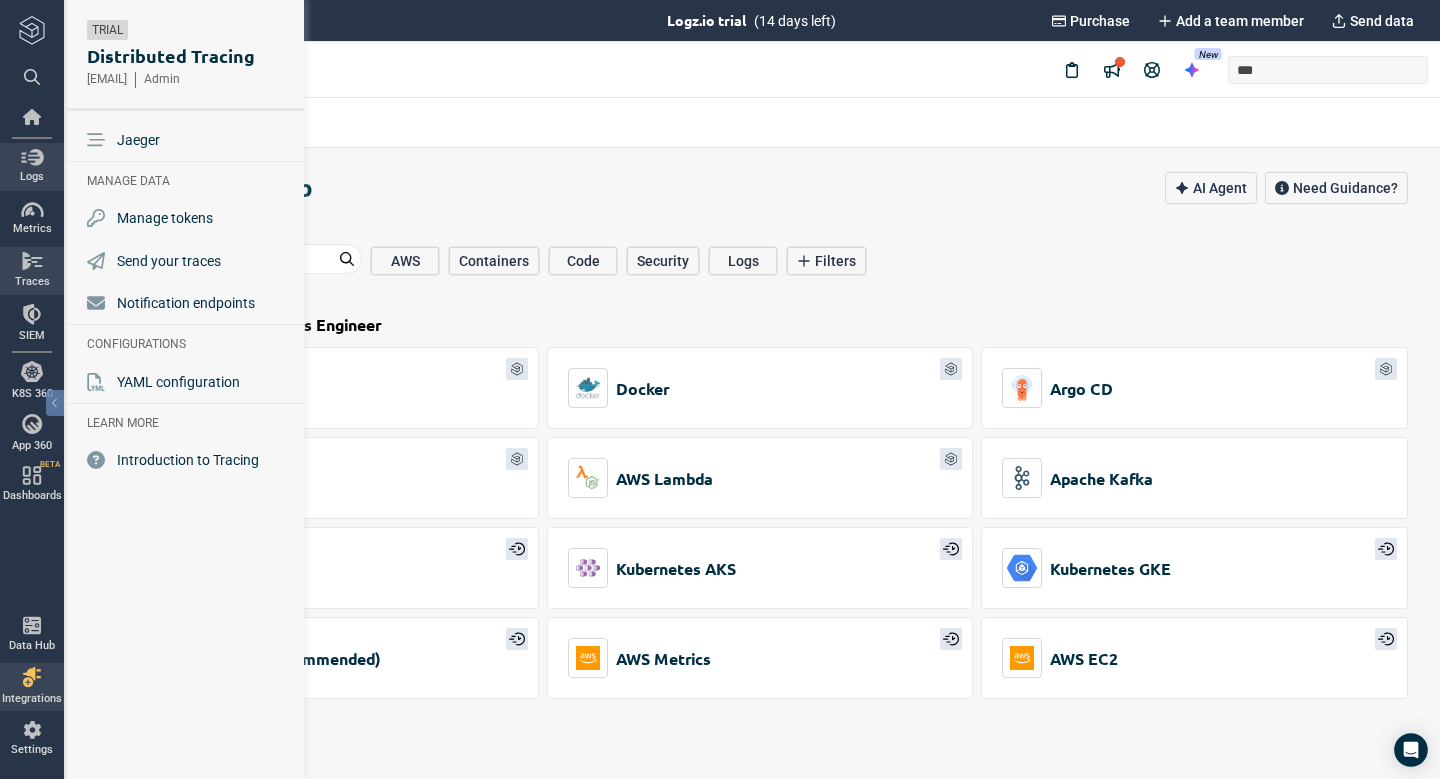 click at bounding box center (32, 157) 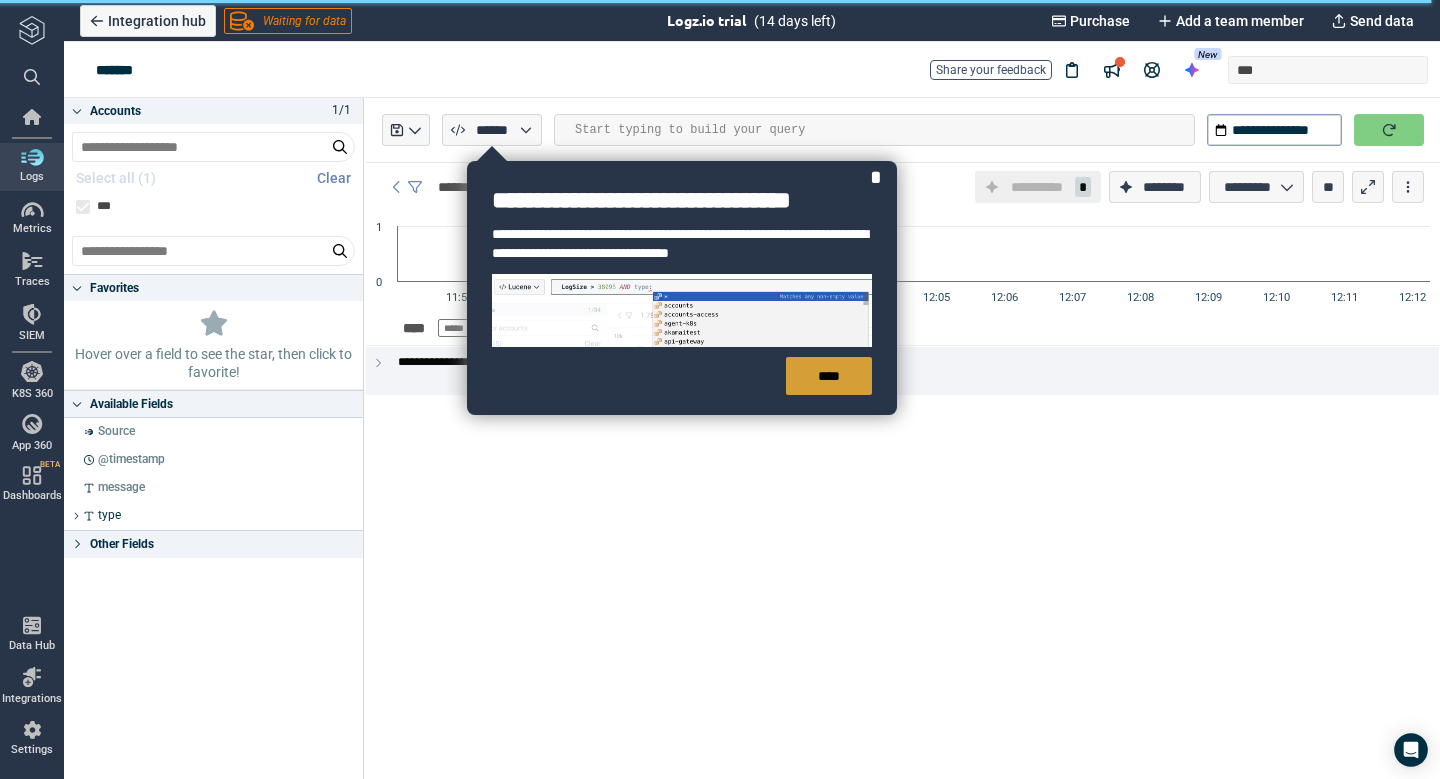 click on "****" at bounding box center [829, 376] 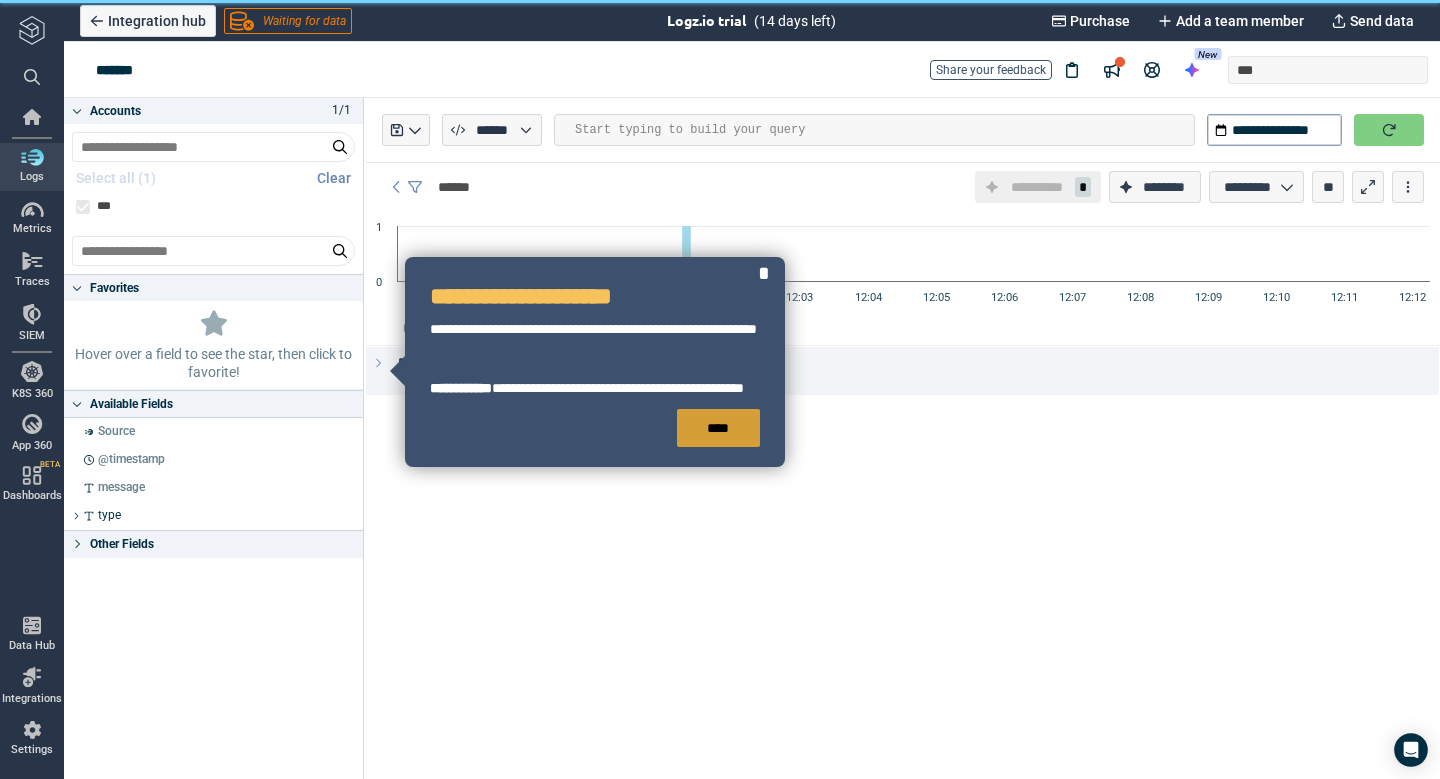 click on "****" at bounding box center (718, 428) 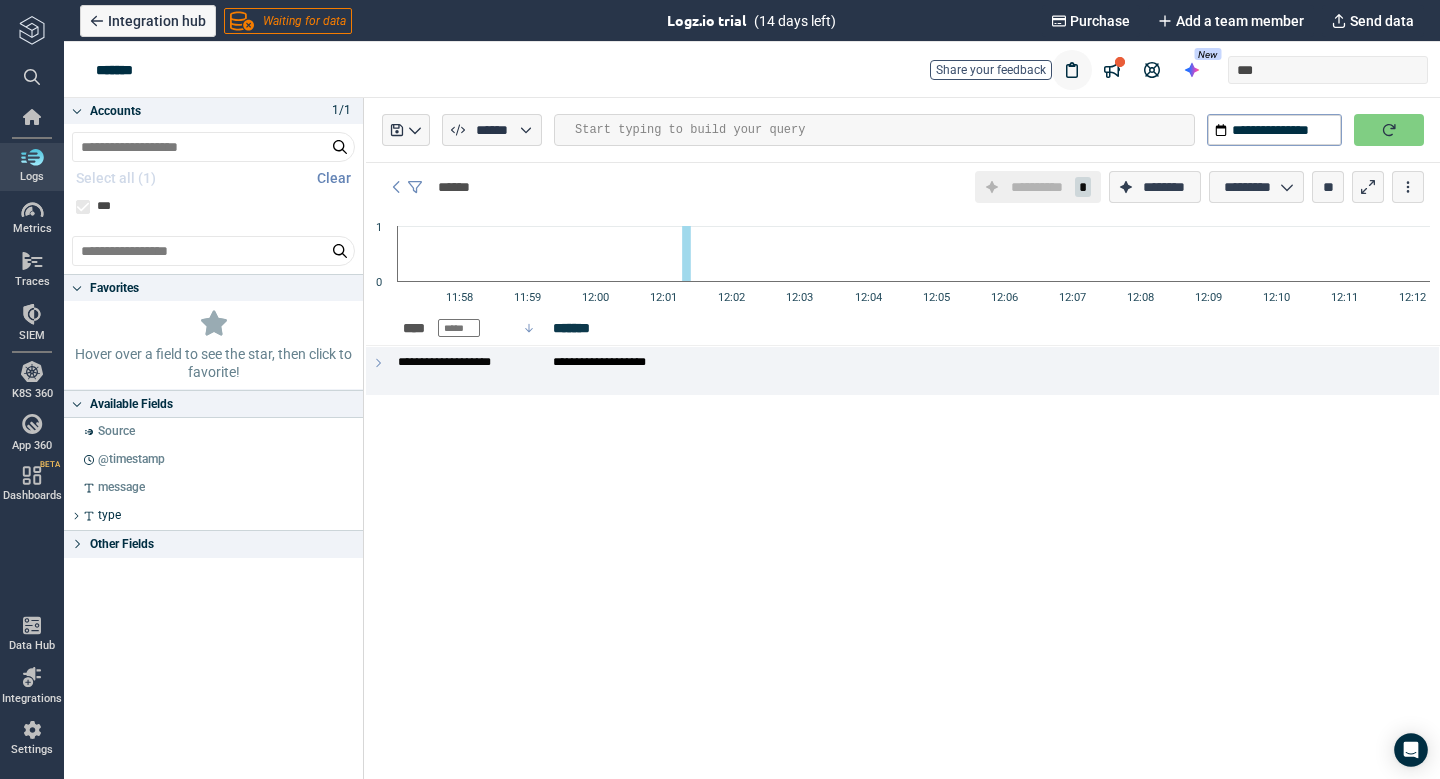 click at bounding box center [1072, 70] 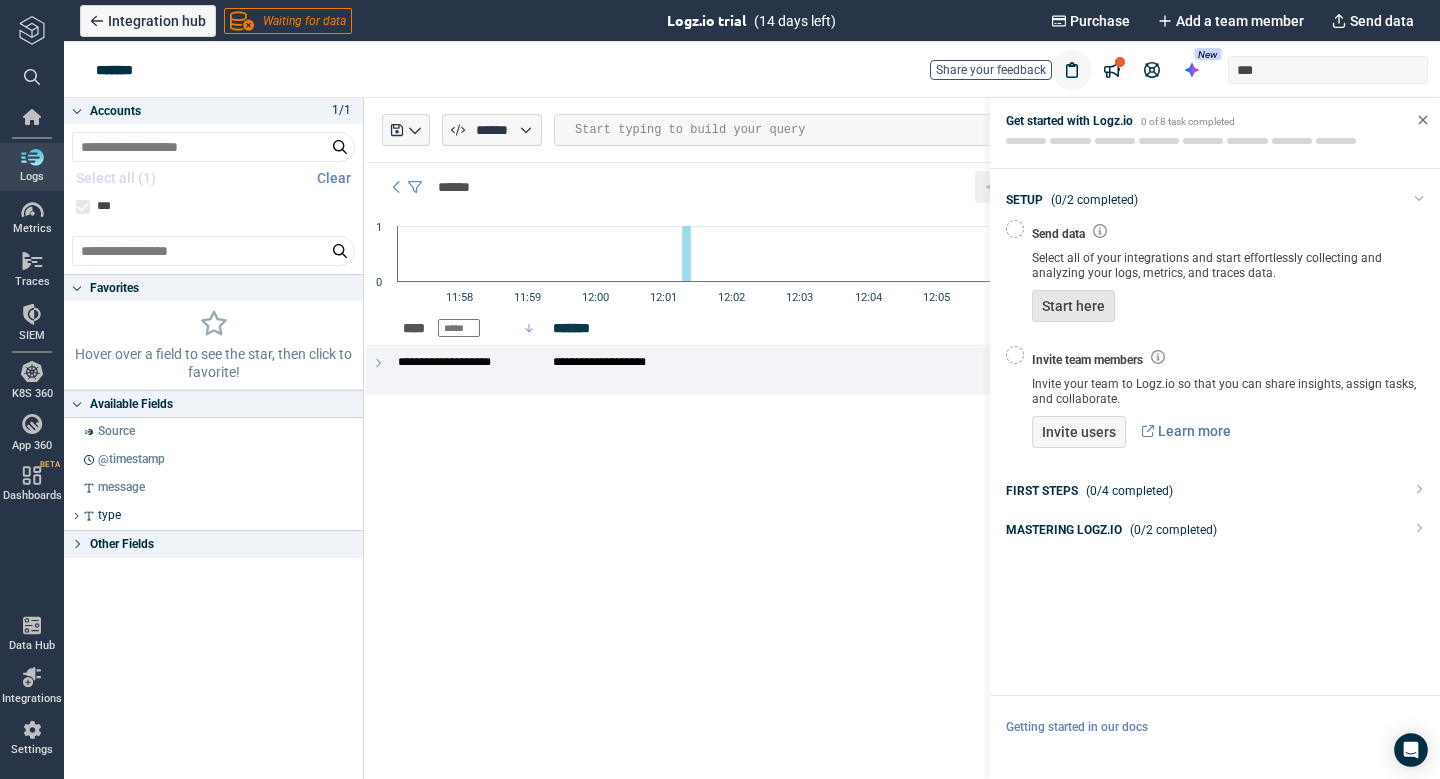 click on "Start here" at bounding box center [1073, 306] 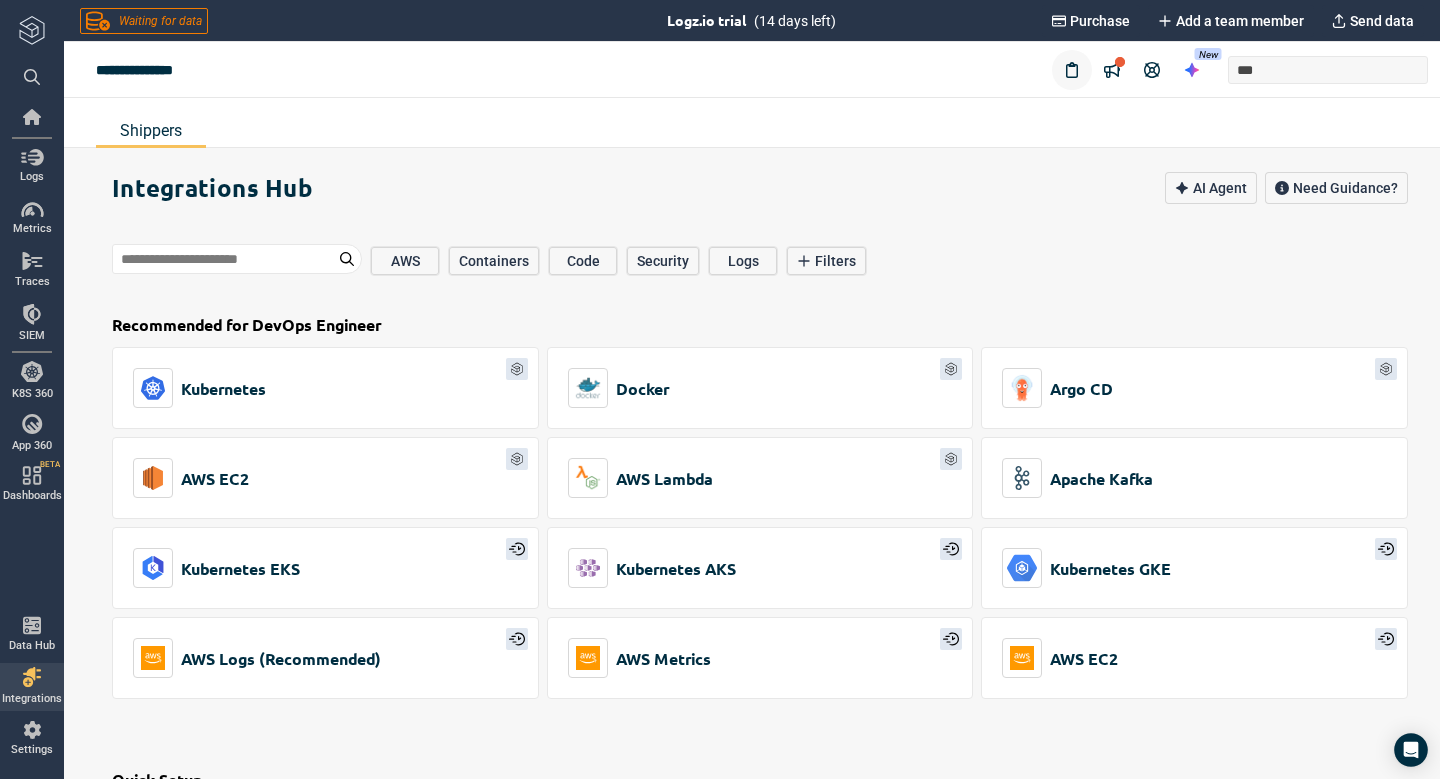 click at bounding box center [1072, 70] 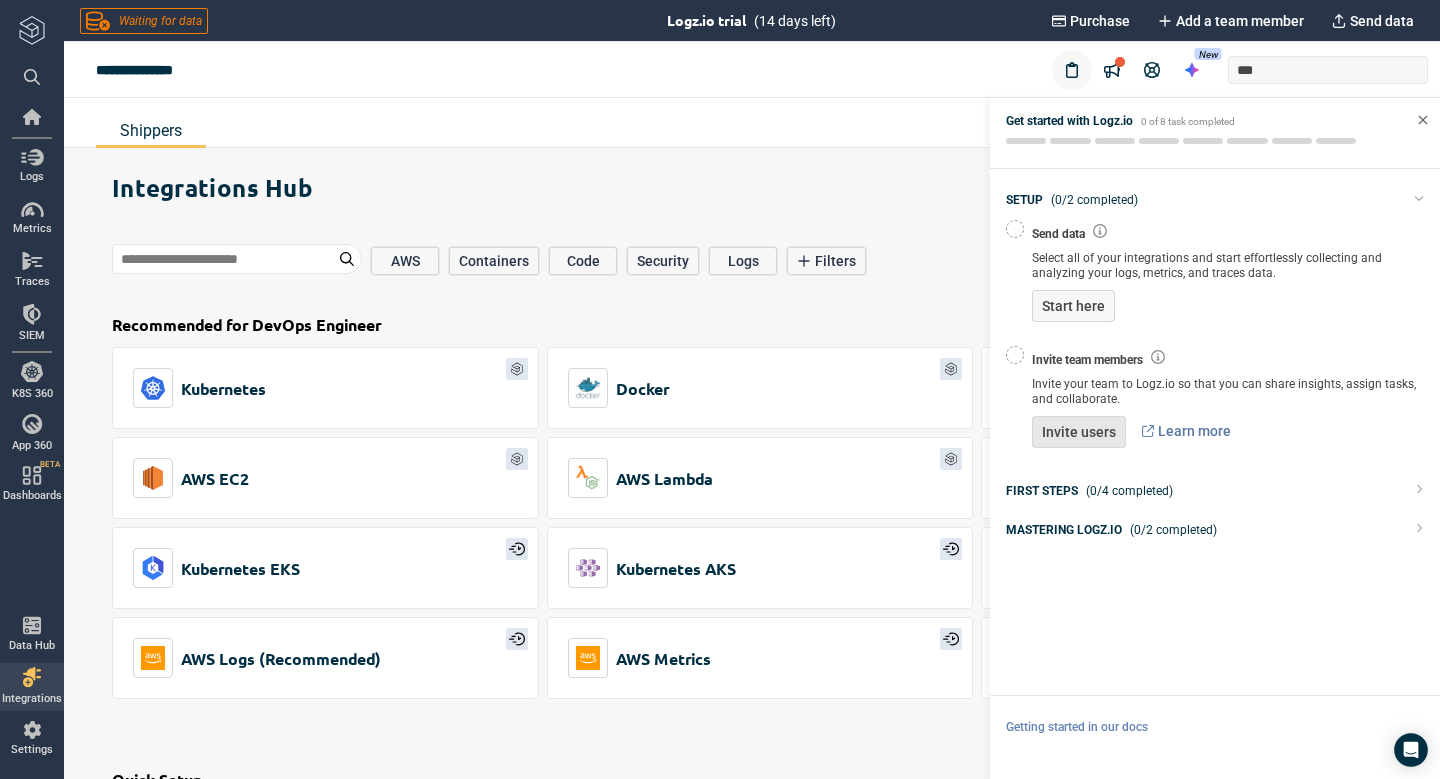 click on "Invite users" at bounding box center [1079, 432] 